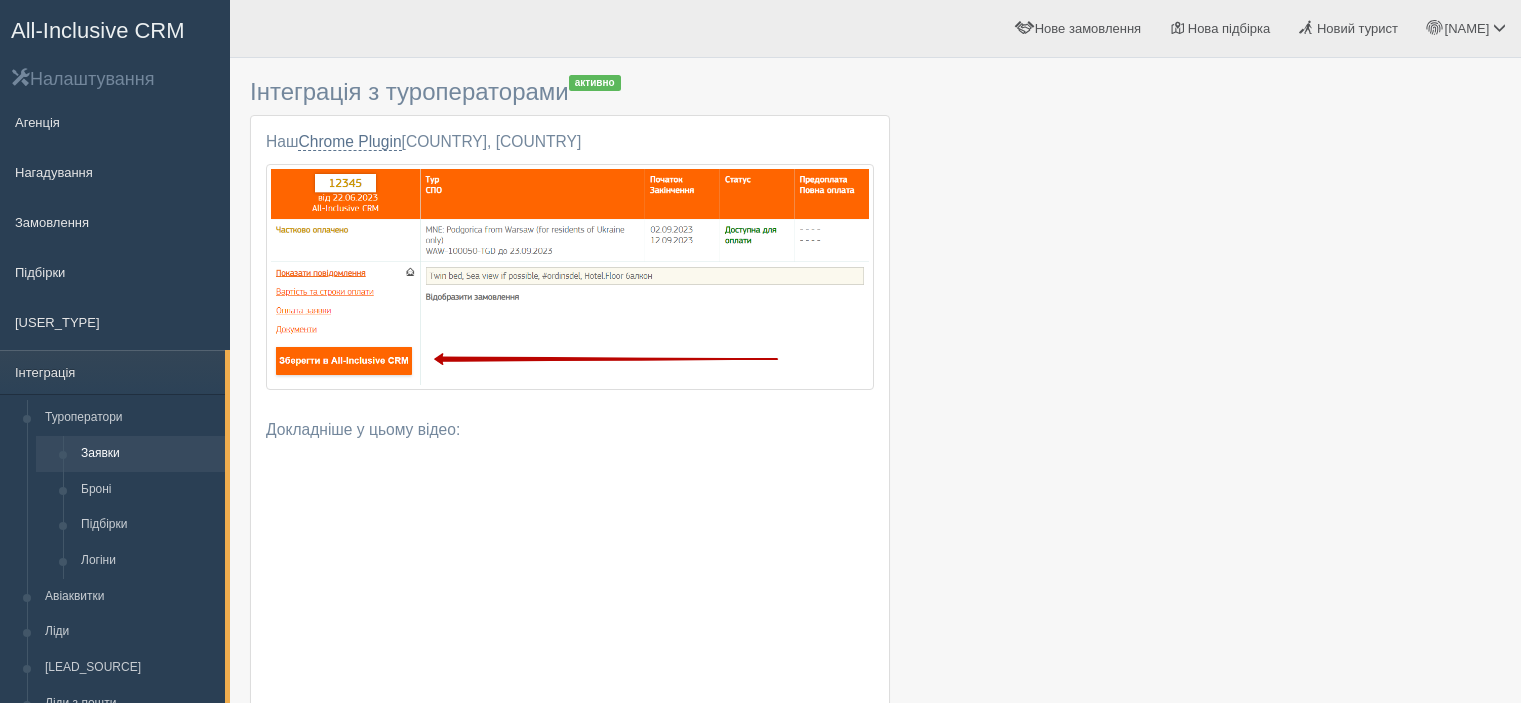 scroll, scrollTop: 0, scrollLeft: 0, axis: both 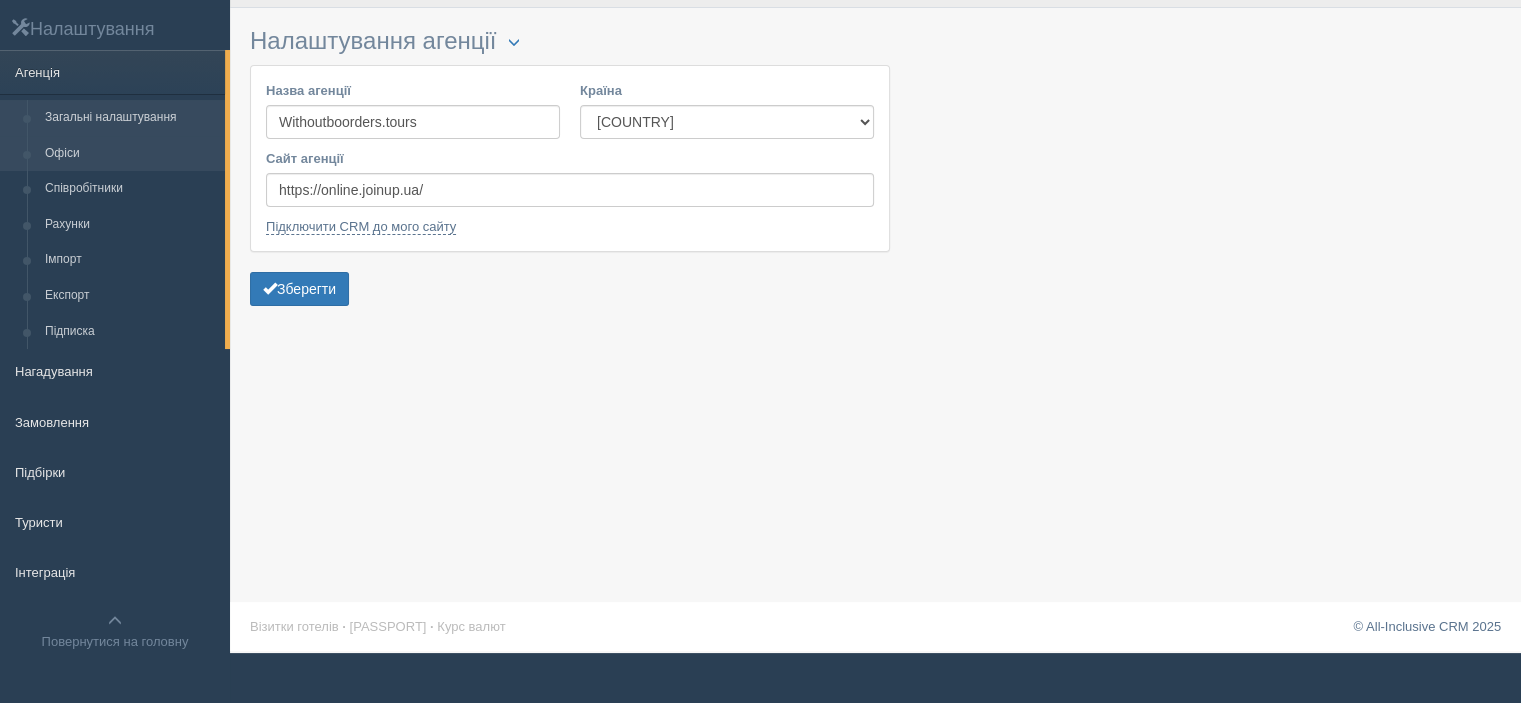 click on "Офіси" at bounding box center [130, 154] 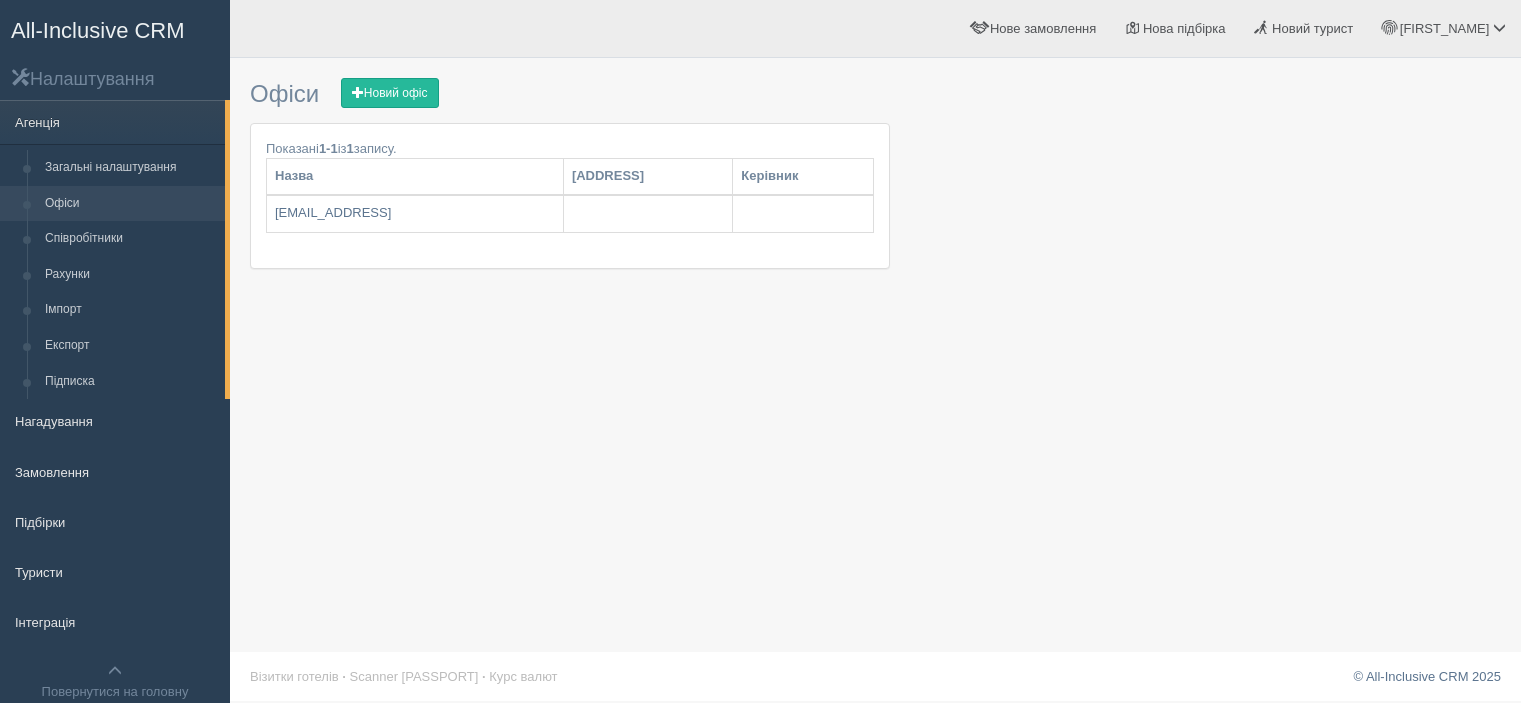 scroll, scrollTop: 0, scrollLeft: 0, axis: both 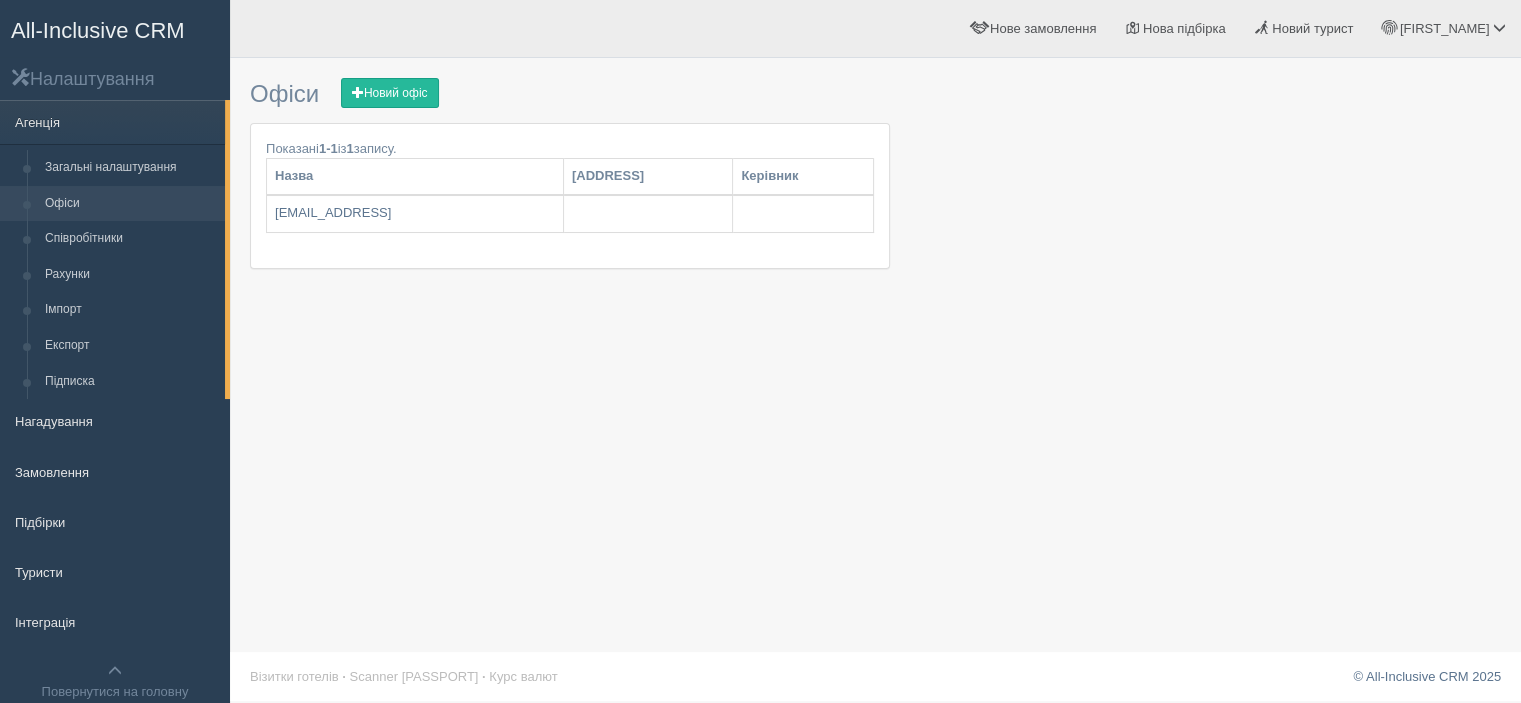 click on "Налаштування" at bounding box center (115, 78) 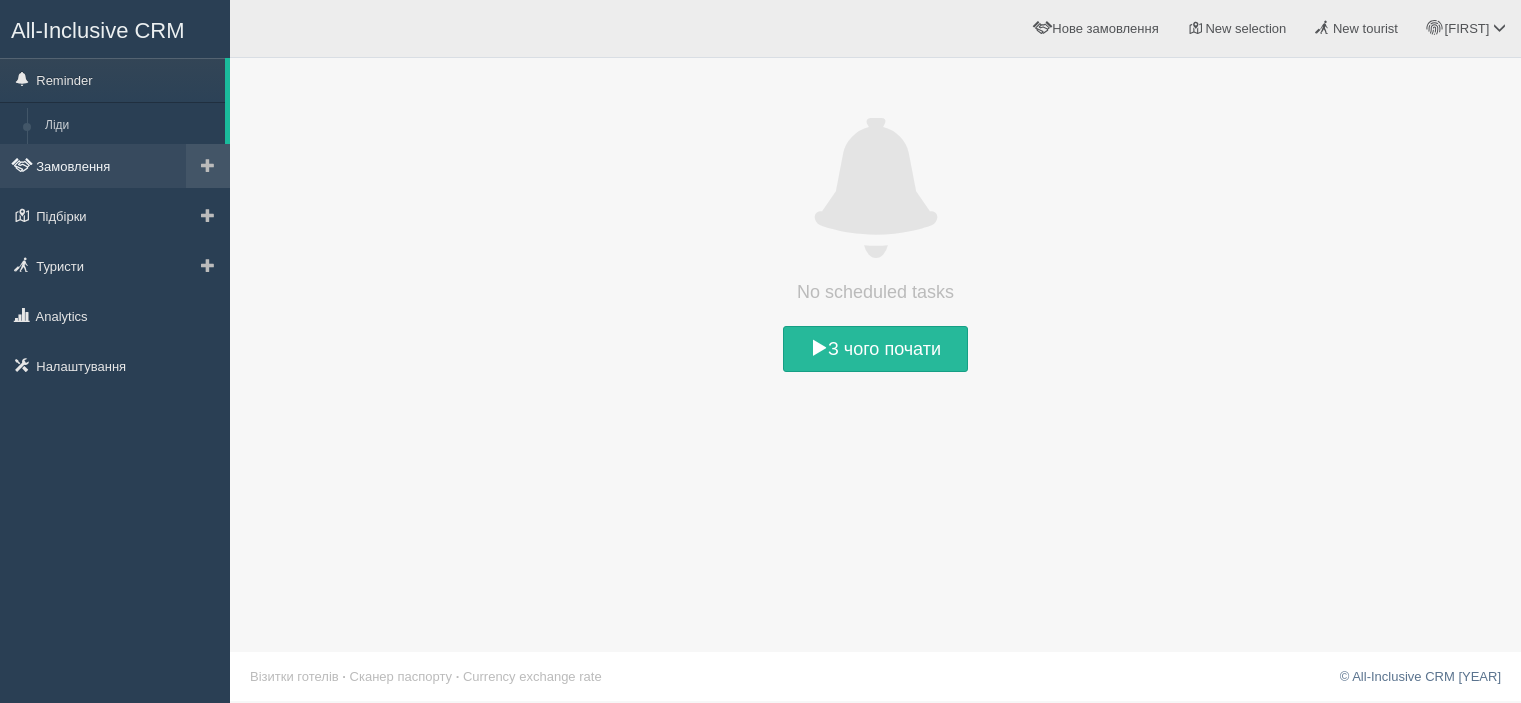 scroll, scrollTop: 0, scrollLeft: 0, axis: both 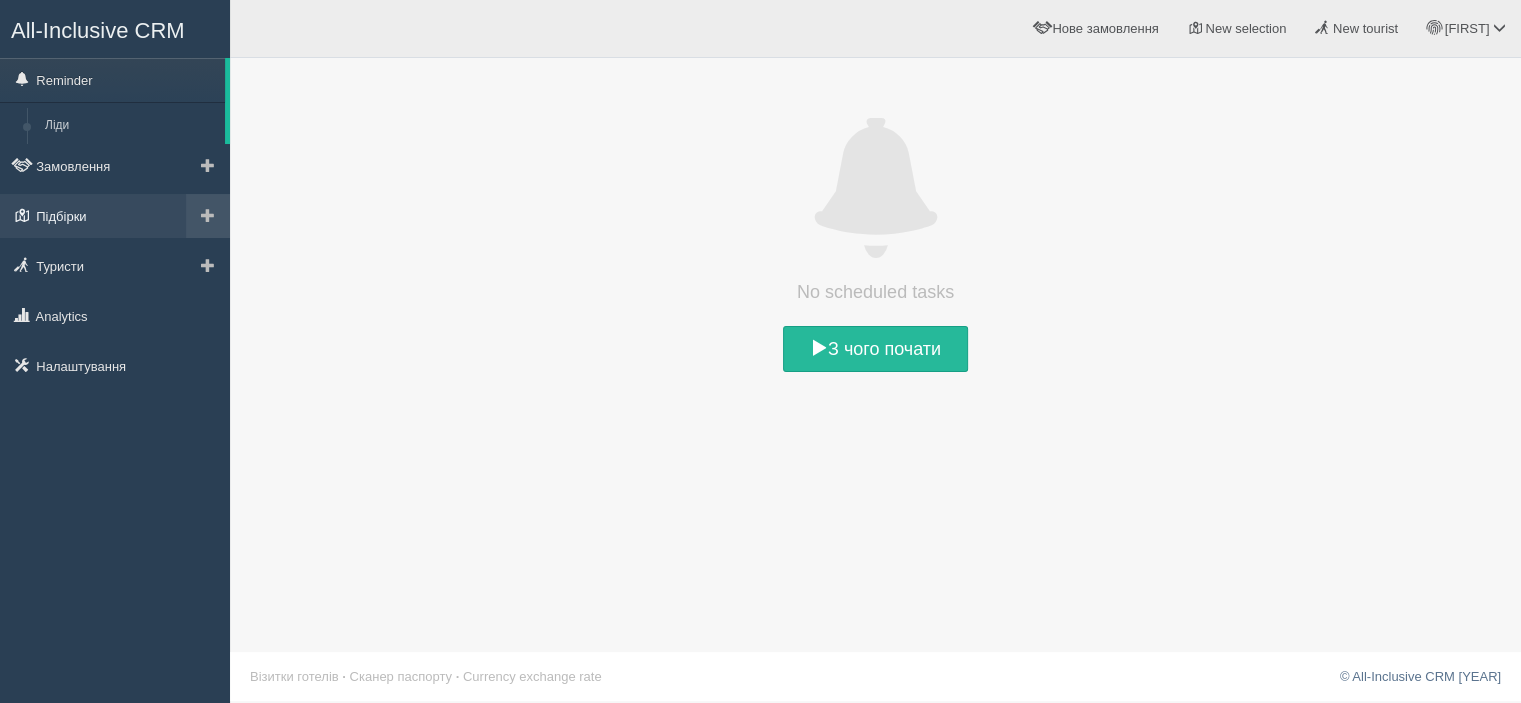 click on "Підбірки" at bounding box center (115, 216) 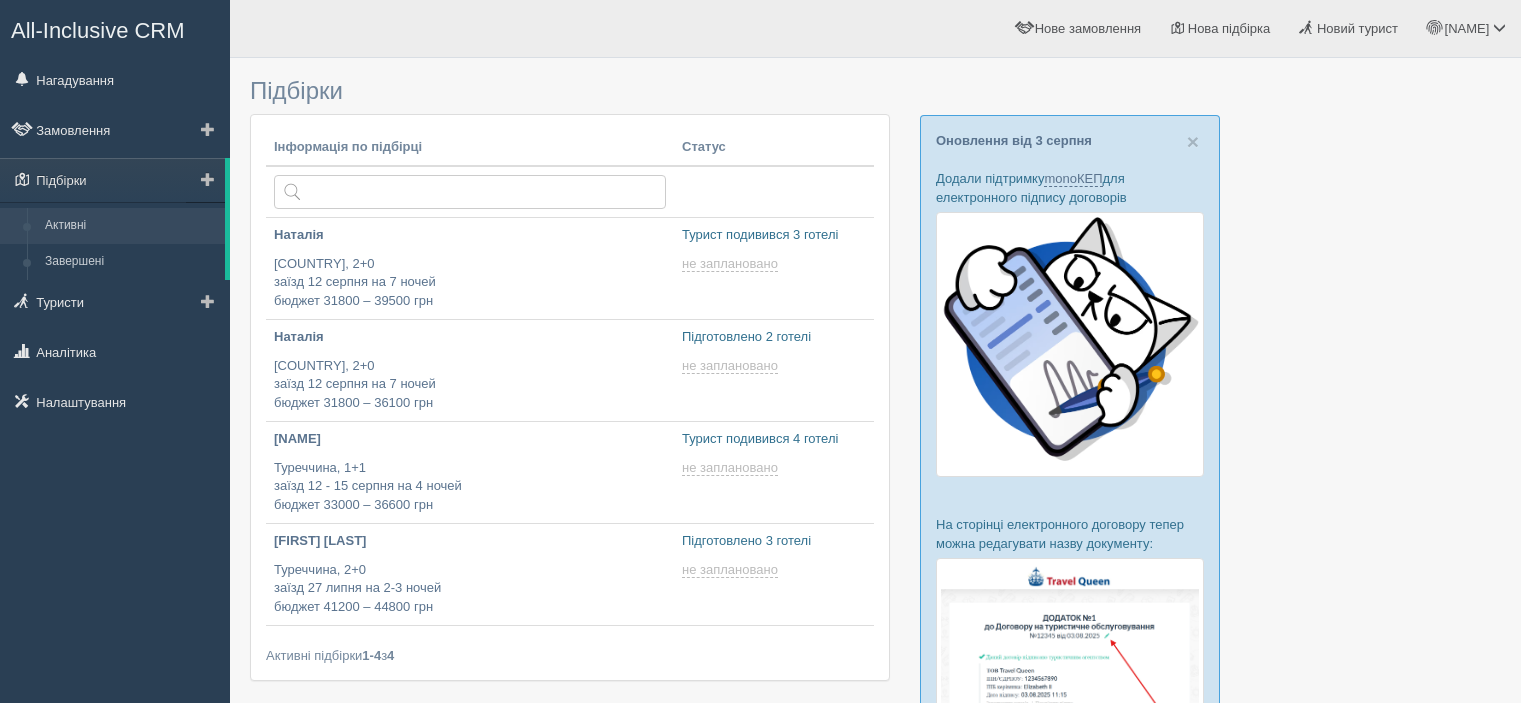 scroll, scrollTop: 0, scrollLeft: 0, axis: both 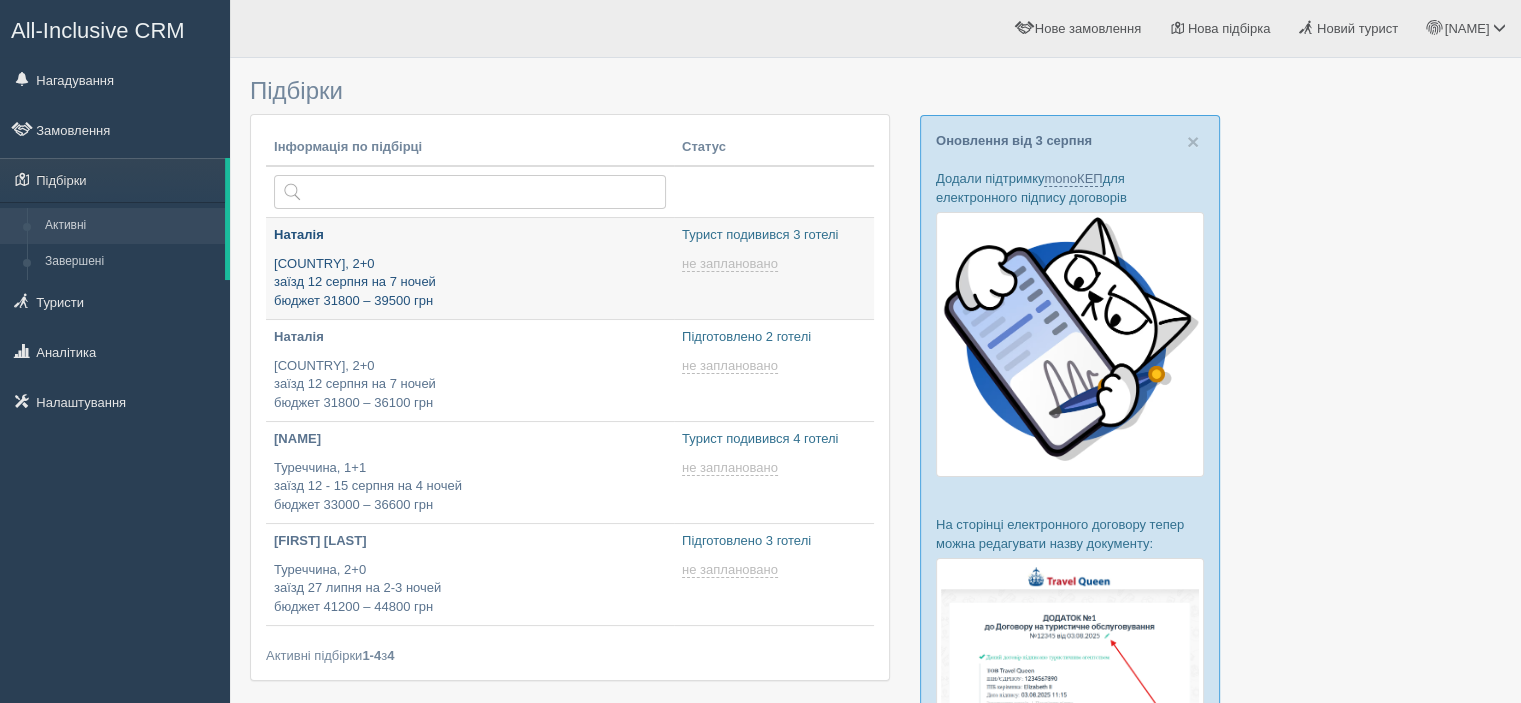type on "2025-08-04 15:05" 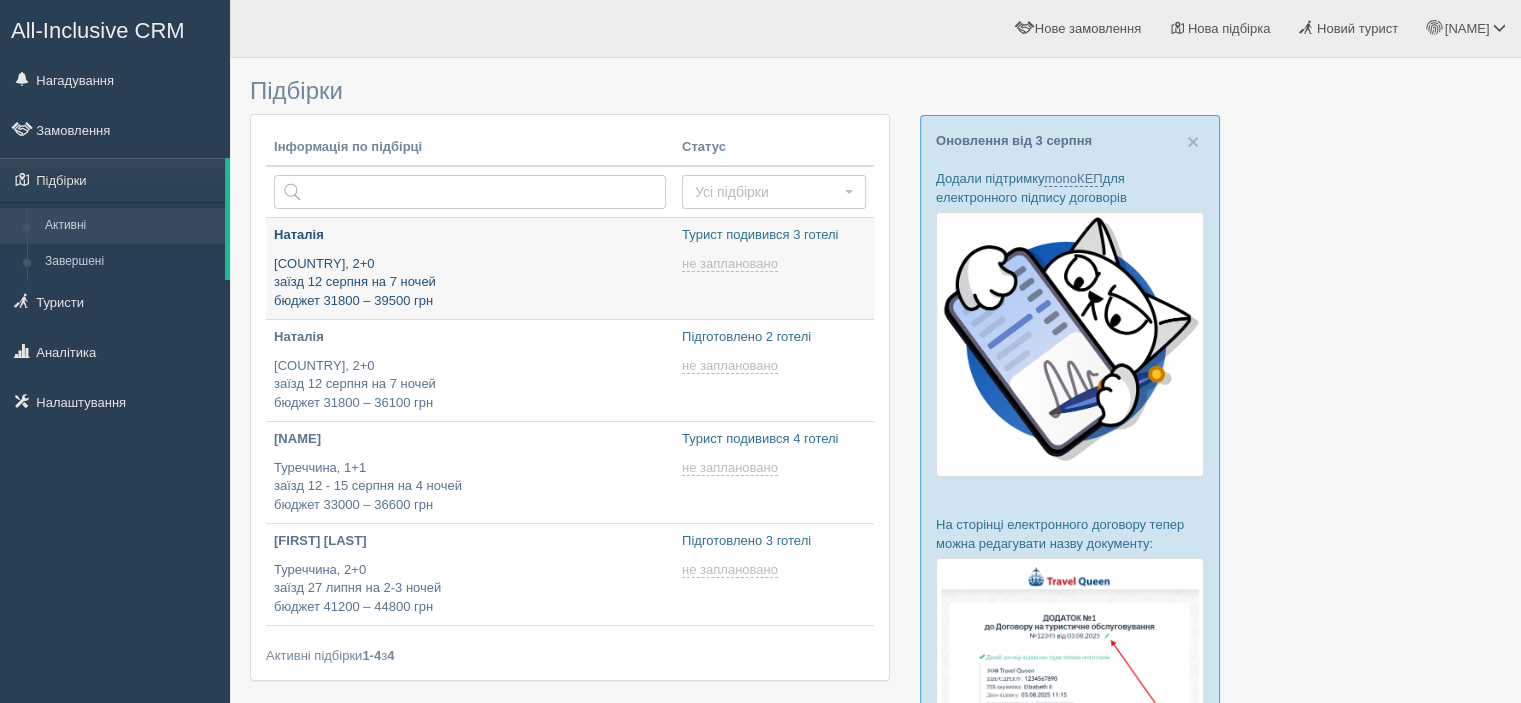 click on "[COUNTRY], 2+0 заїзд 12 серпня на 7 ночей бюджет 31800 – 39500 грн" at bounding box center (470, 283) 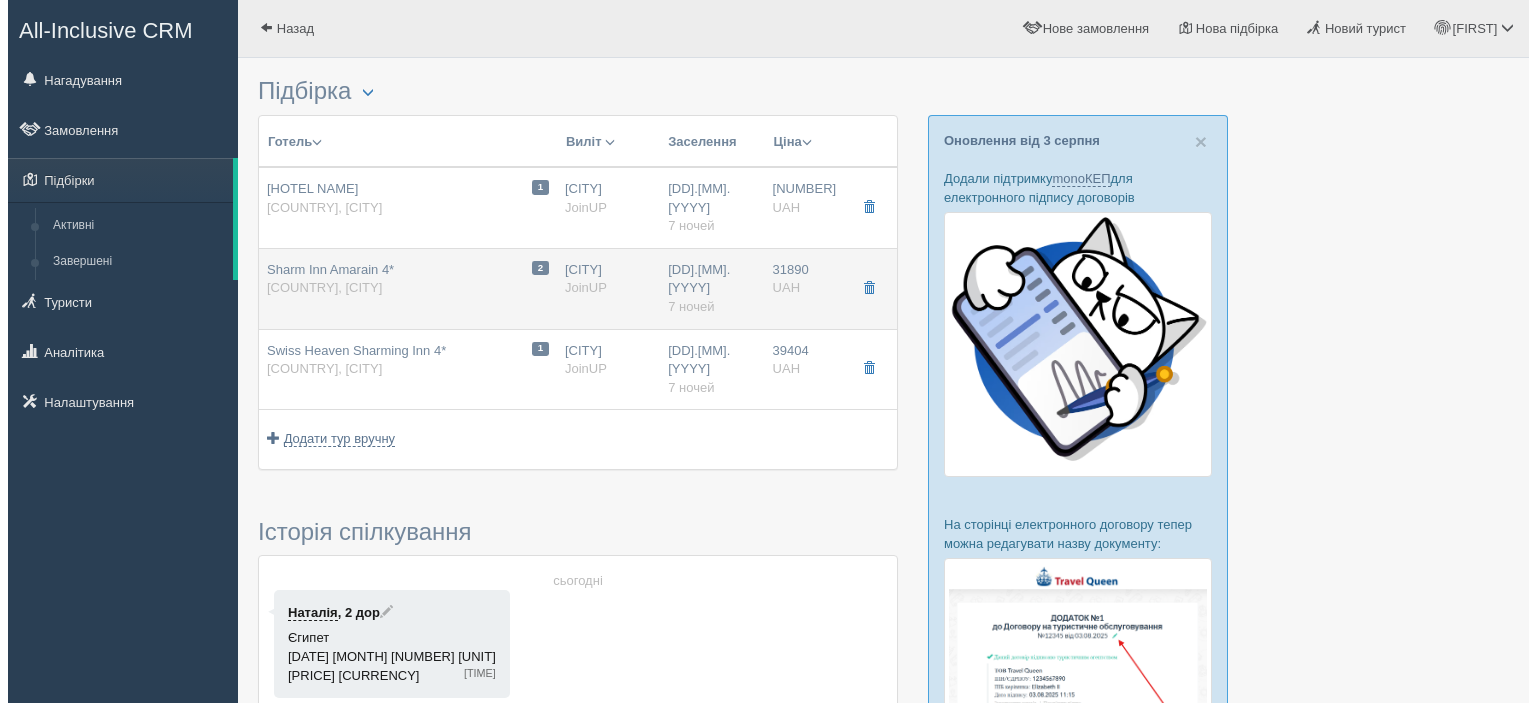 scroll, scrollTop: 0, scrollLeft: 0, axis: both 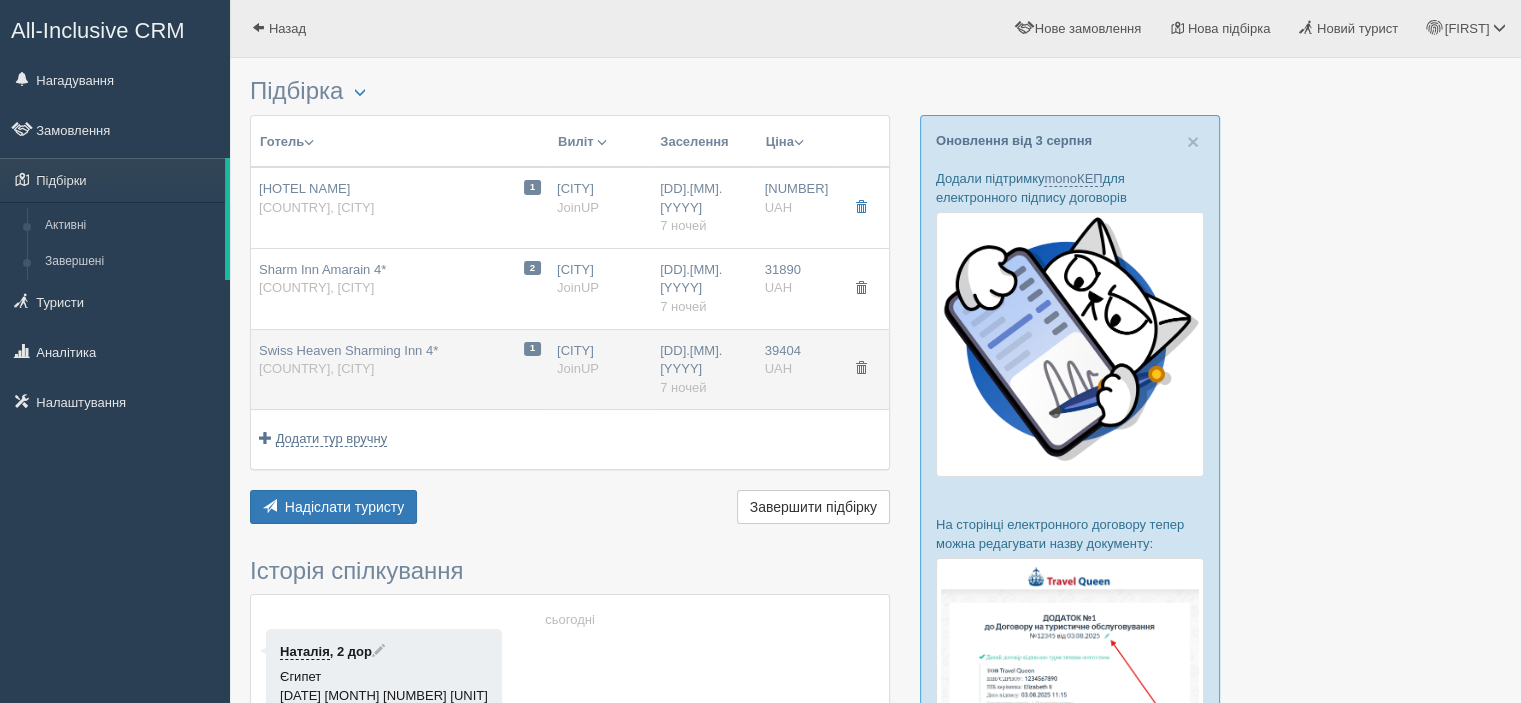 click on "Єгипет, Sharm-El-Sheikh/Hadaba" at bounding box center (316, 368) 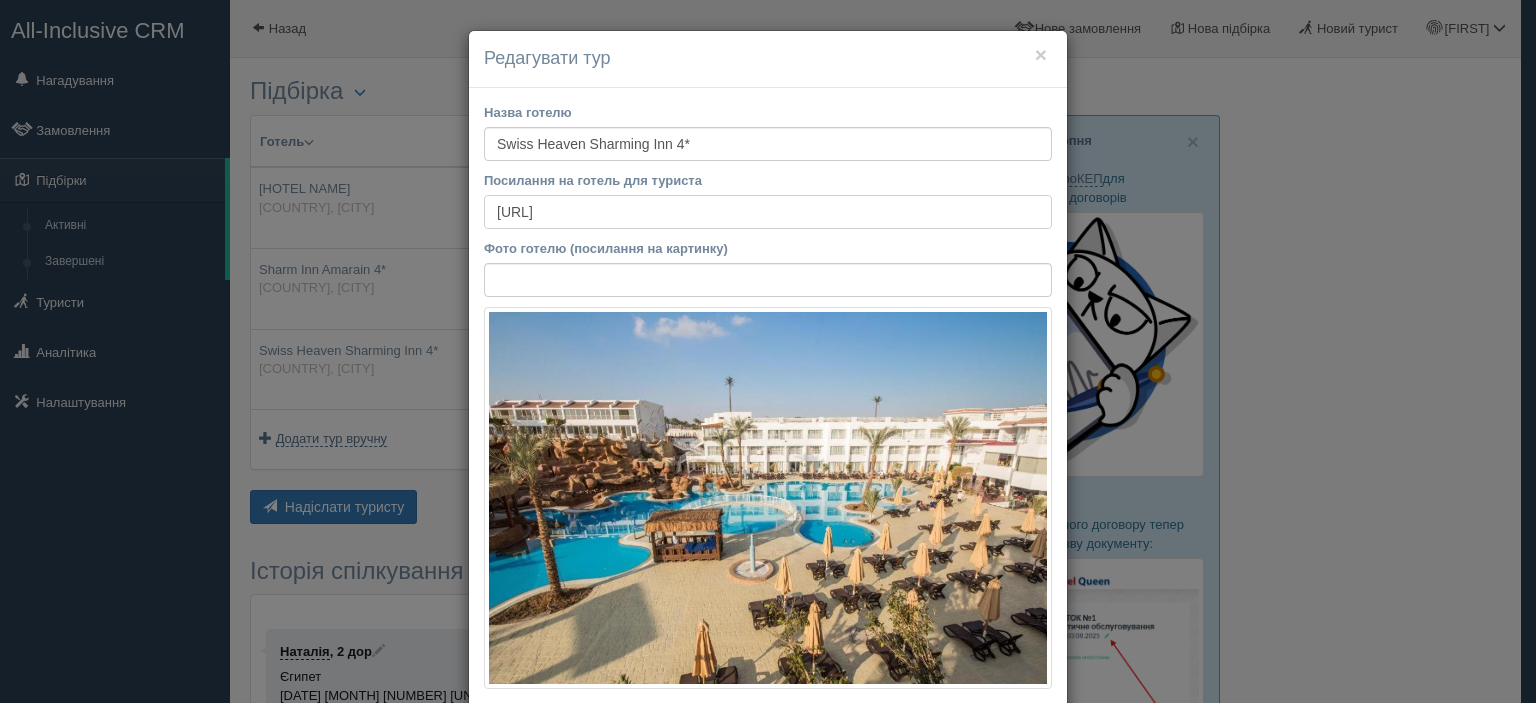 click on "https://www.booking.com/hotel/eg/swiss-heaven-sharming-inn.ru.html?aid=356980&label=gog235jc-10CAsoQ0IZc3dpc3MtaGVhdmVuLXNoYXJtaW5nLWlubkgpWANo6QGIAQGYATO4ARfIAQzYAQPoAQH4AQGIAgGoAgG4AuCfwsQGwAIB0gIkZWYyMzA0YzctMGFiMS00ZDhhLWE2N2YtYzQyNmZkNzI3ZWNl2AIB4AIB&sid=341a258f789cf244ee4786ca717215ed&dest_id=-302053&dest_type=city&dist=0&group_adults=2&group_children=0&hapos=1&hpos=1&no_rooms=1&req_adults=2&req_children=0&room1=A%2CA&sb_price_type=total&sr_order=" at bounding box center (768, 212) 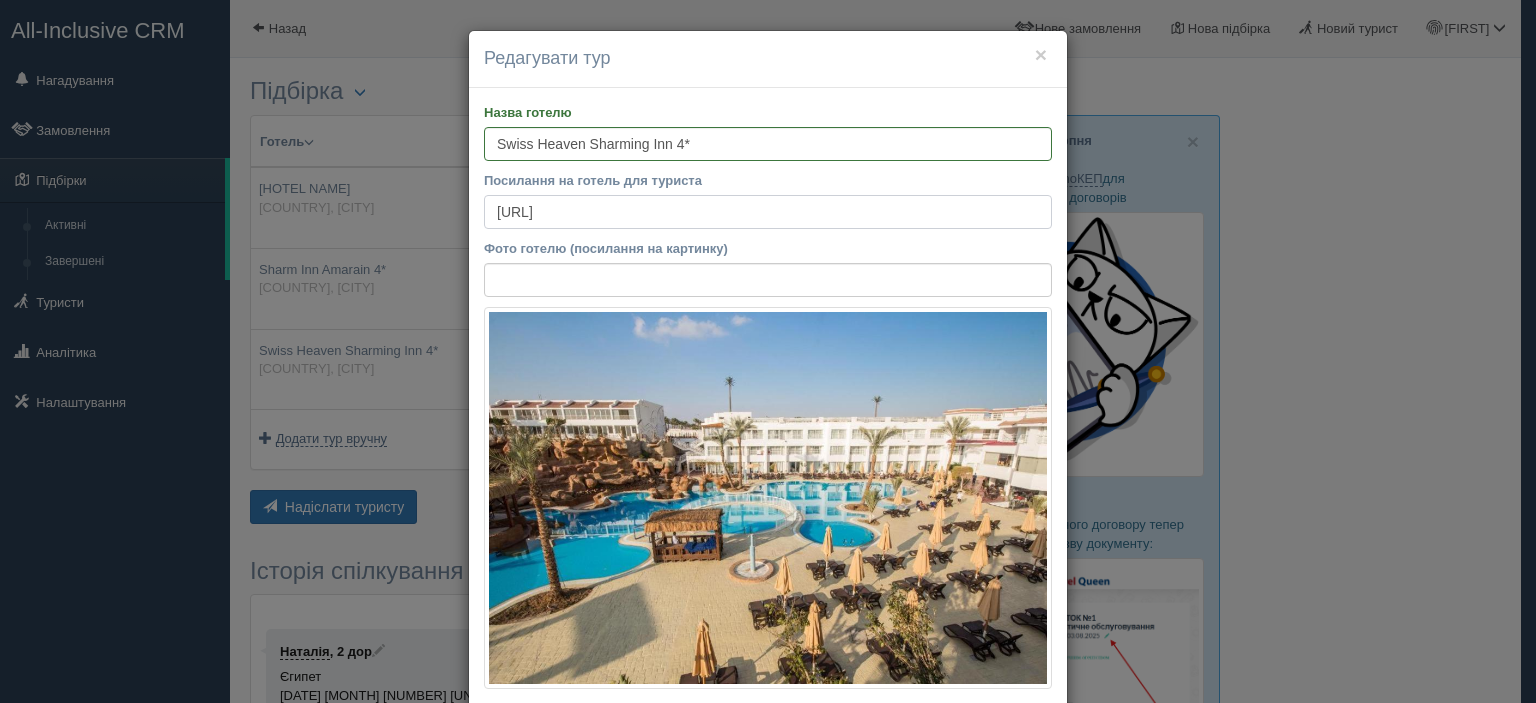 click on "https://www.booking.com/hotel/eg/swiss-heaven-sharming-inn.ru.html?aid=356980&label=gog235jc-10CAsoQ0IZc3dpc3MtaGVhdmVuLXNoYXJtaW5nLWlubkgpWANo6QGIAQGYATO4ARfIAQzYAQPoAQH4AQGIAgGoAgG4AuCfwsQGwAIB0gIkZWYyMzA0YzctMGFiMS00ZDhhLWE2N2YtYzQyNmZkNzI3ZWNl2AIB4AIB&sid=341a258f789cf244ee4786ca717215ed&dest_id=-302053&dest_type=city&dist=0&group_adults=2&group_children=0&hapos=1&hpos=1&no_rooms=1&req_adults=2&req_children=0&room1=A%2CA&sb_price_type=total&sr_order=" at bounding box center [768, 212] 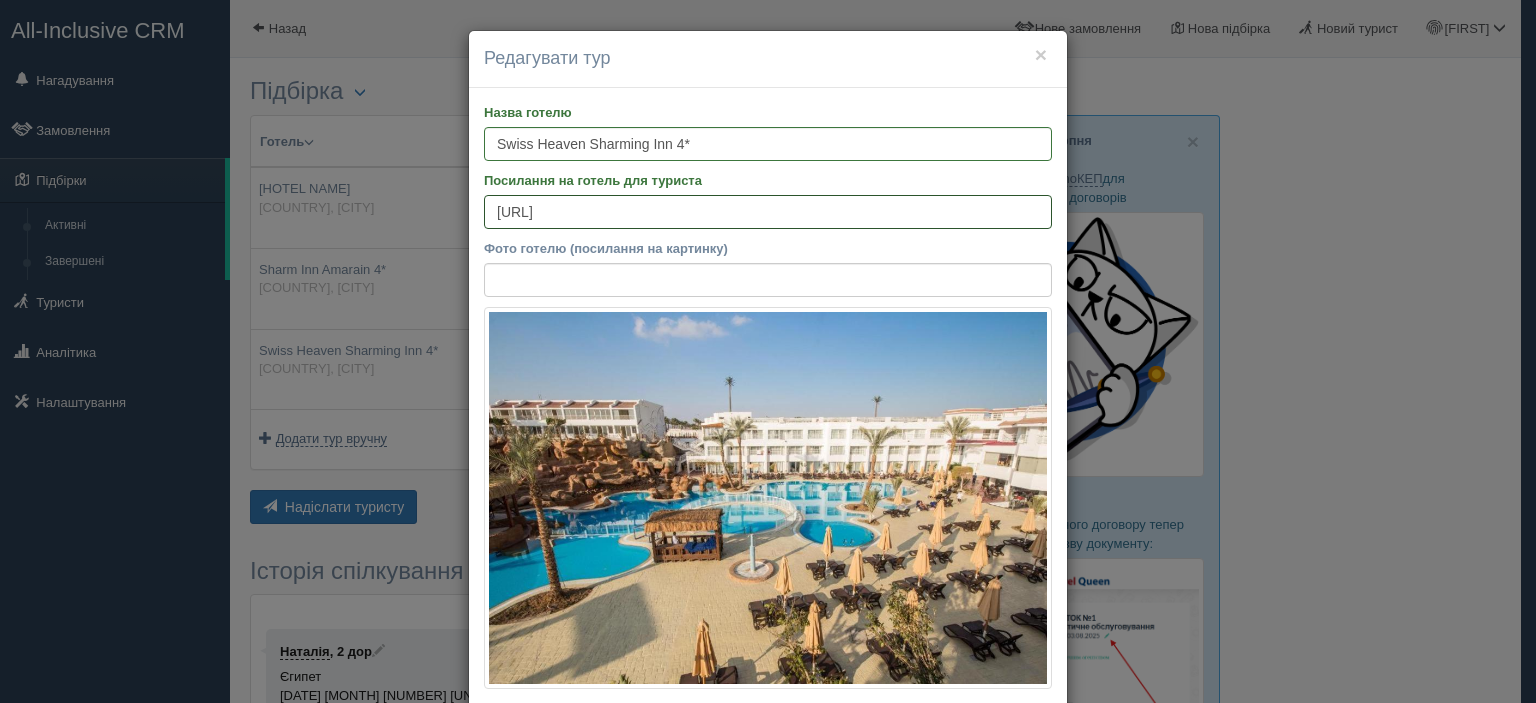 click on "https://www.booking.com/hotel/eg/swiss-heaven-sharming-inn.ru.html?aid=356980&label=gog235jc-10CAsoQ0IZc3dpc3MtaGVhdmVuLXNoYXJtaW5nLWlubkgpWANo6QGIAQGYATO4ARfIAQzYAQPoAQH4AQGIAgGoAgG4AuCfwsQGwAIB0gIkZWYyMzA0YzctMGFiMS00ZDhhLWE2N2YtYzQyNmZkNzI3ZWNl2AIB4AIB&sid=341a258f789cf244ee4786ca717215ed&dest_id=-302053&dest_type=city&dist=0&group_adults=2&group_children=0&hapos=1&hpos=1&no_rooms=1&req_adults=2&req_children=0&room1=A%2CA&sb_price_type=total&sr_order=" at bounding box center [768, 212] 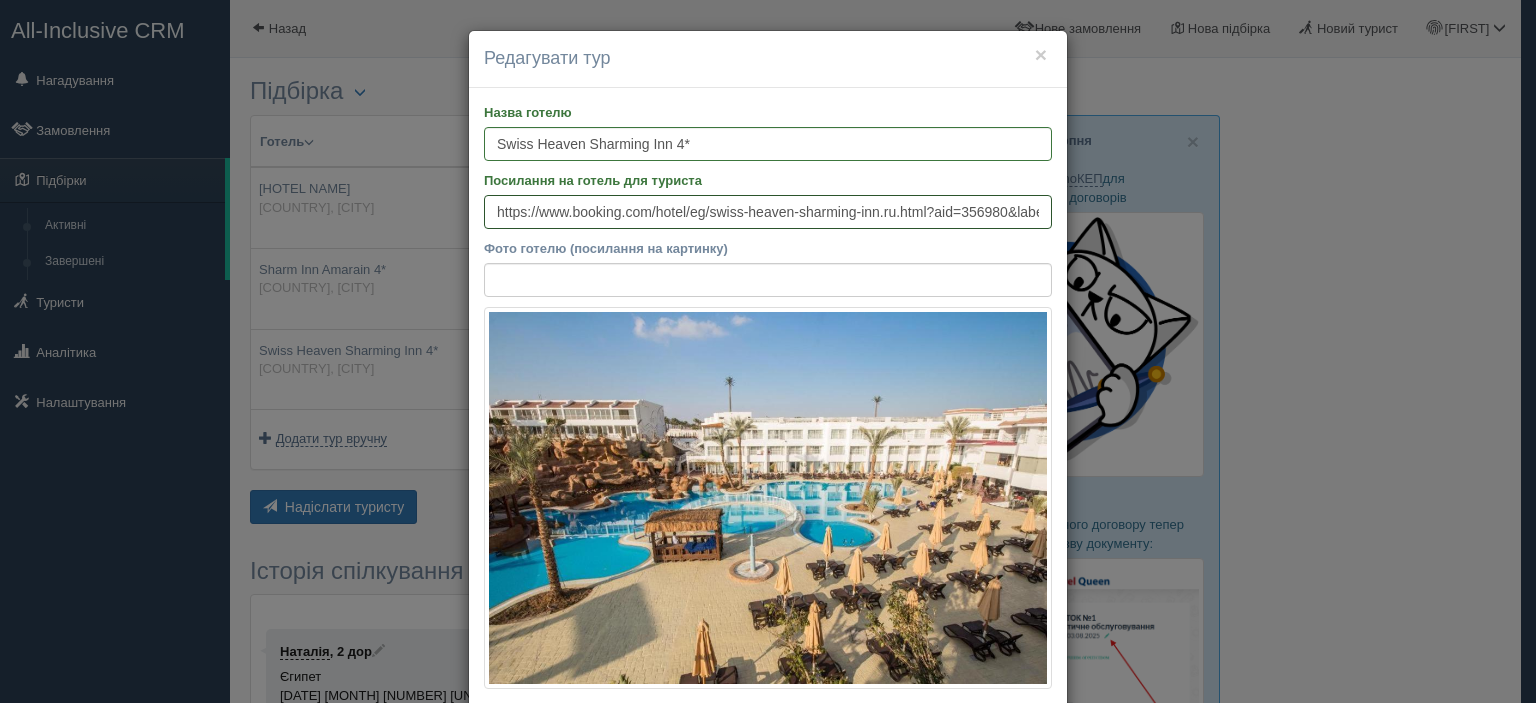 scroll, scrollTop: 0, scrollLeft: 3540, axis: horizontal 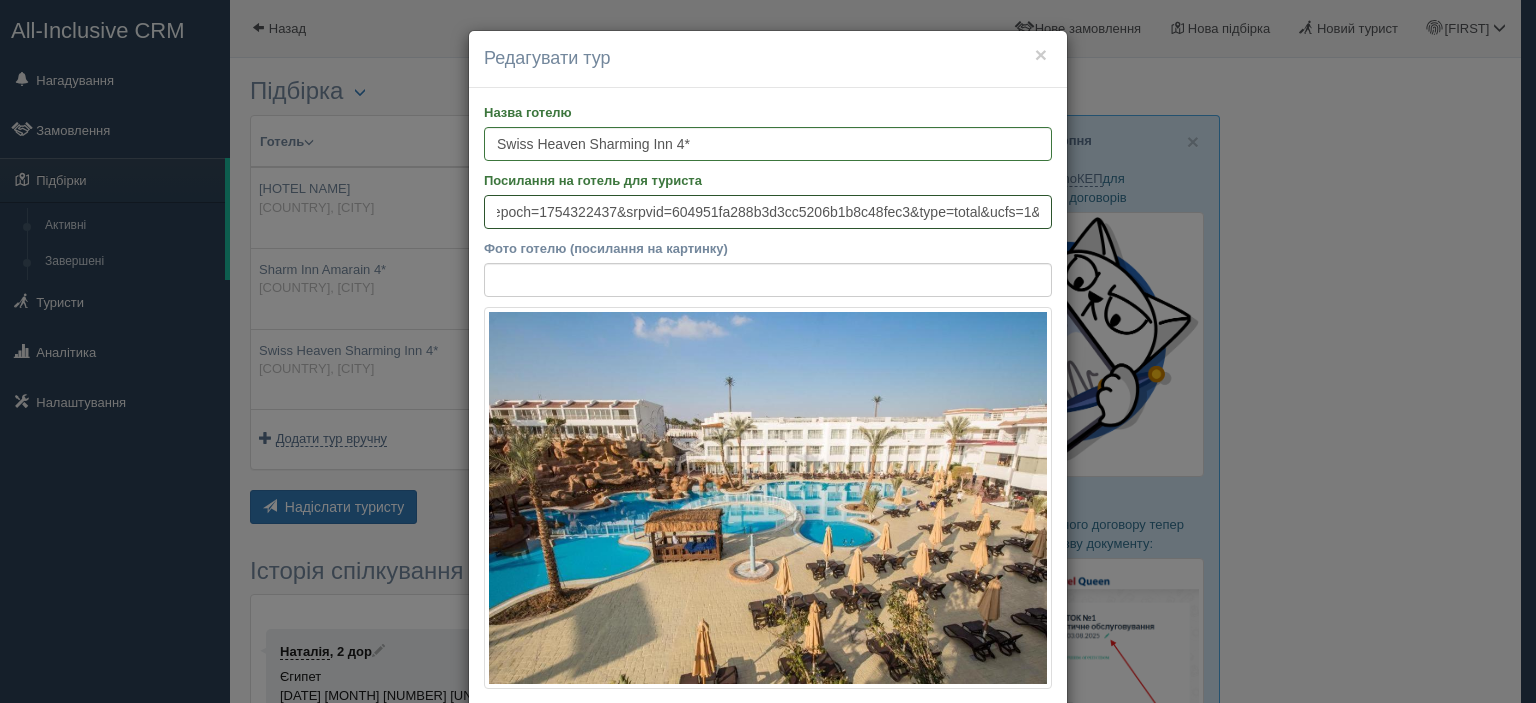 type on "https://www.booking.com/hotel/eg/swiss-heaven-sharming-inn.ru.html?aid=356980&label=gog235jc-10CAsoQ0IZc3dpc3MtaGVhdmVuLXNoYXJtaW5nLWlubkgpWANo6QGIAQGYATO4ARfIAQzYAQPoAQH4AQGIAgGoAgG4AuCfwsQGwAIB0gIkZWYyMzA0YzctMGFiMS00ZDhhLWE2N2YtYzQyNmZkNzI3ZWNl2AIB4AIB&sid=341a258f789cf244ee4786ca717215ed&dest_id=-302053&dest_type=city&dist=0&group_adults=2&group_children=0&hapos=1&hpos=1&no_rooms=1&req_adults=2&req_children=0&room1=A%2CA&sb_price_type=total&sr_order=popularity&srepoch=1754322437&srpvid=604951fa288b3d3cc5206b1b8c48fec3&type=total&ucfs=1&" 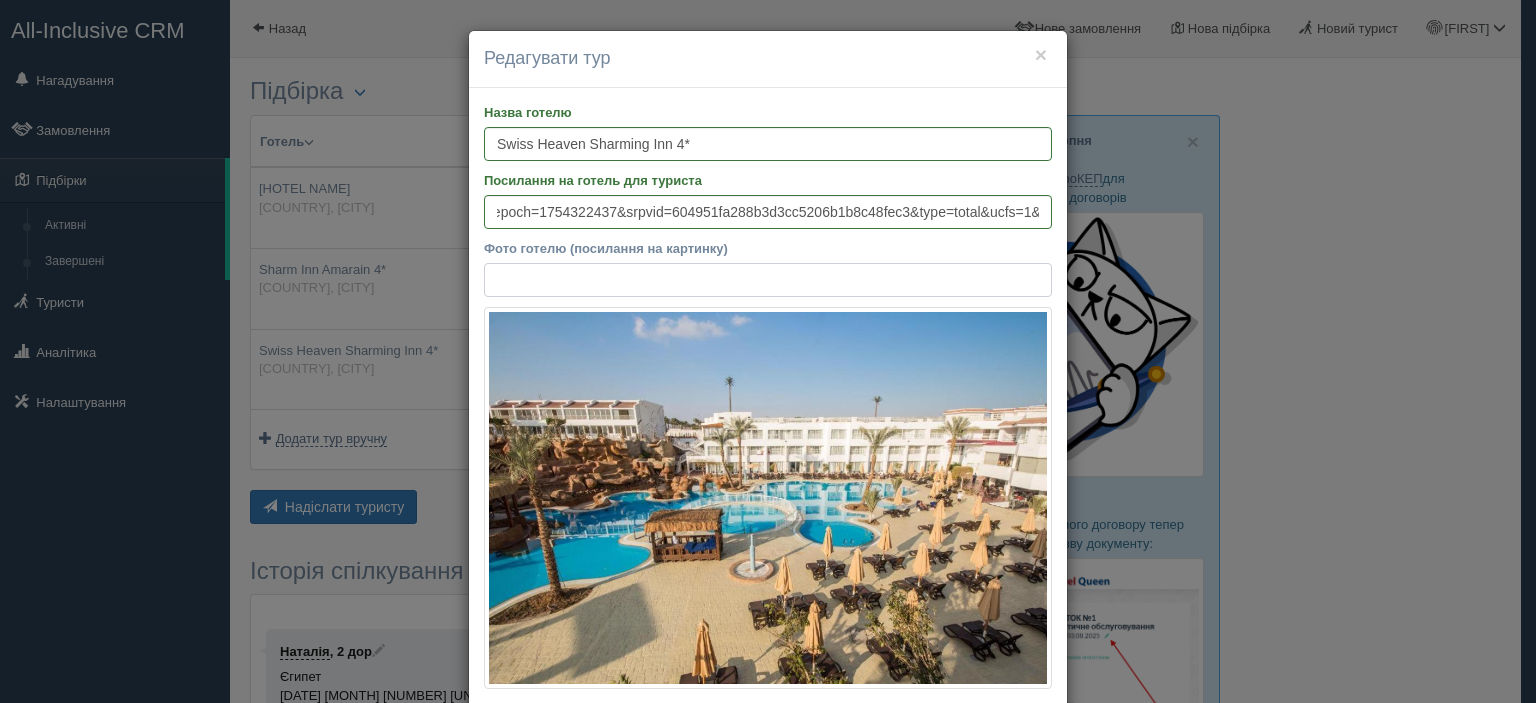 click on "Фото готелю (посилання на картинку)" at bounding box center [768, 280] 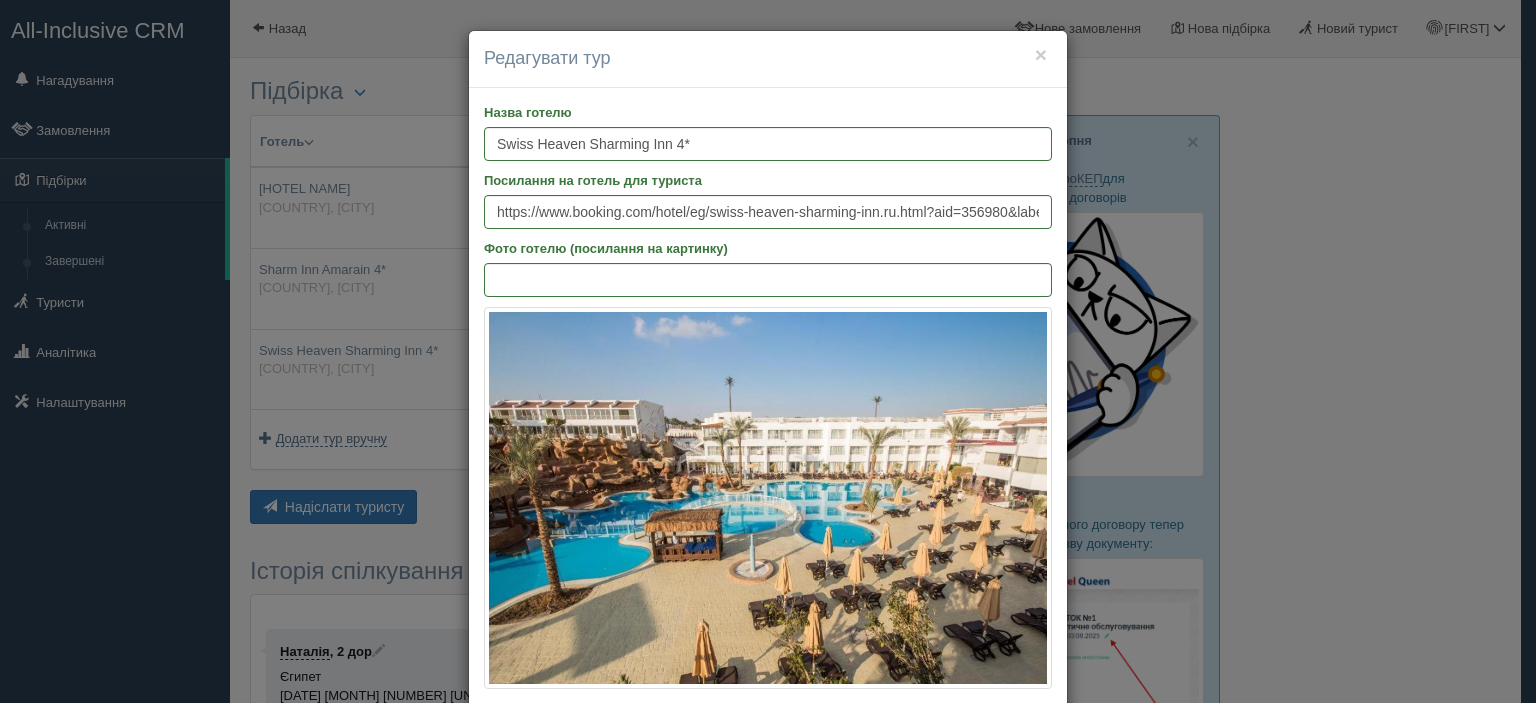 drag, startPoint x: 646, startPoint y: 256, endPoint x: 641, endPoint y: 270, distance: 14.866069 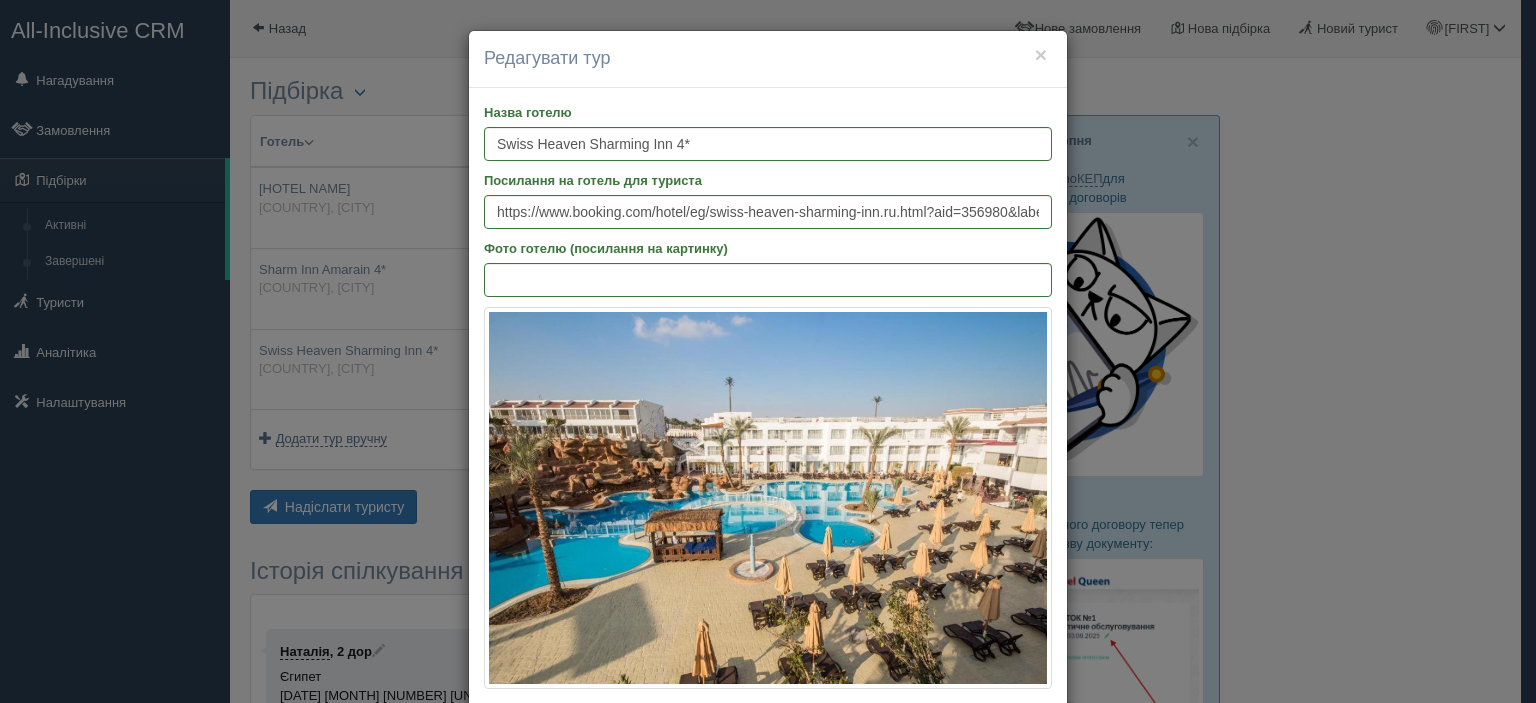 click on "Фото готелю (посилання на картинку)" at bounding box center (768, 248) 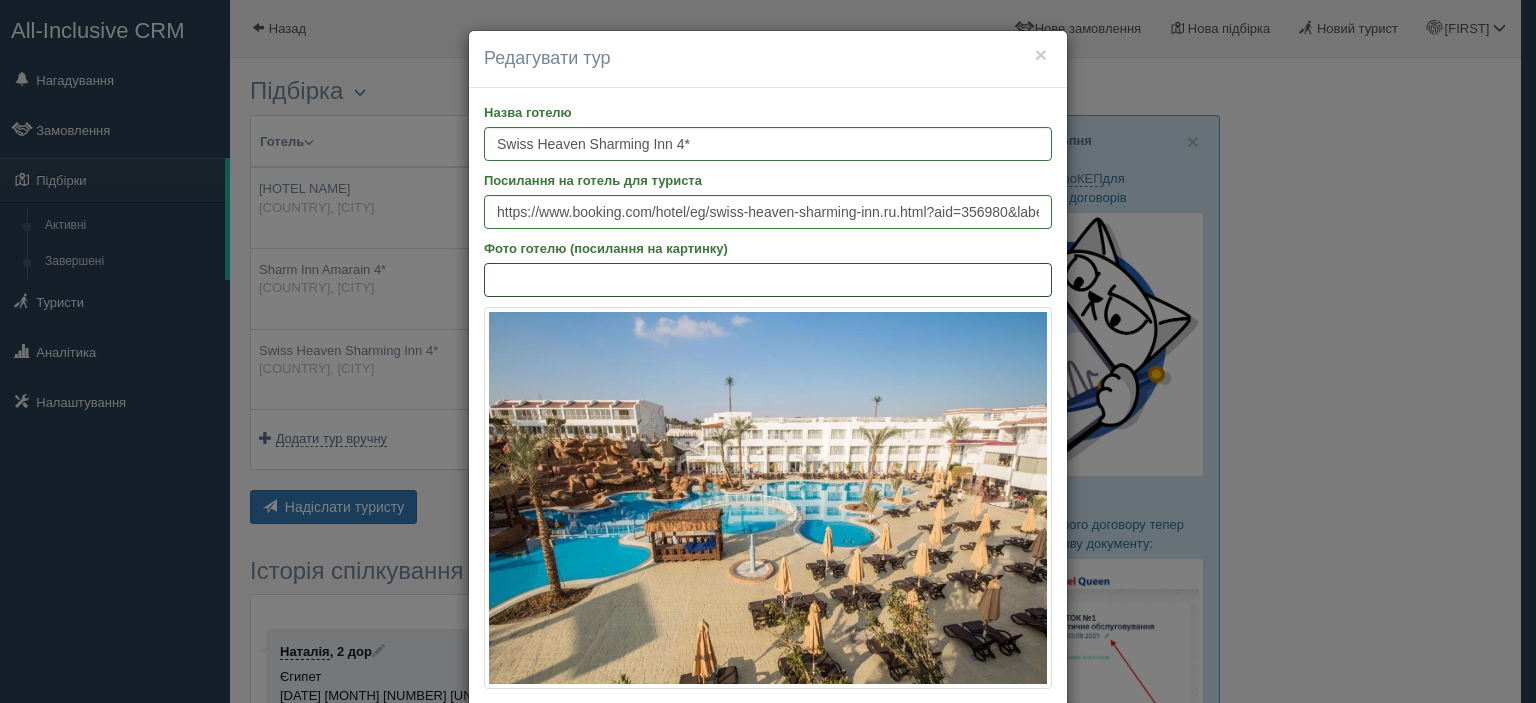 click on "Фото готелю (посилання на картинку)" at bounding box center (768, 280) 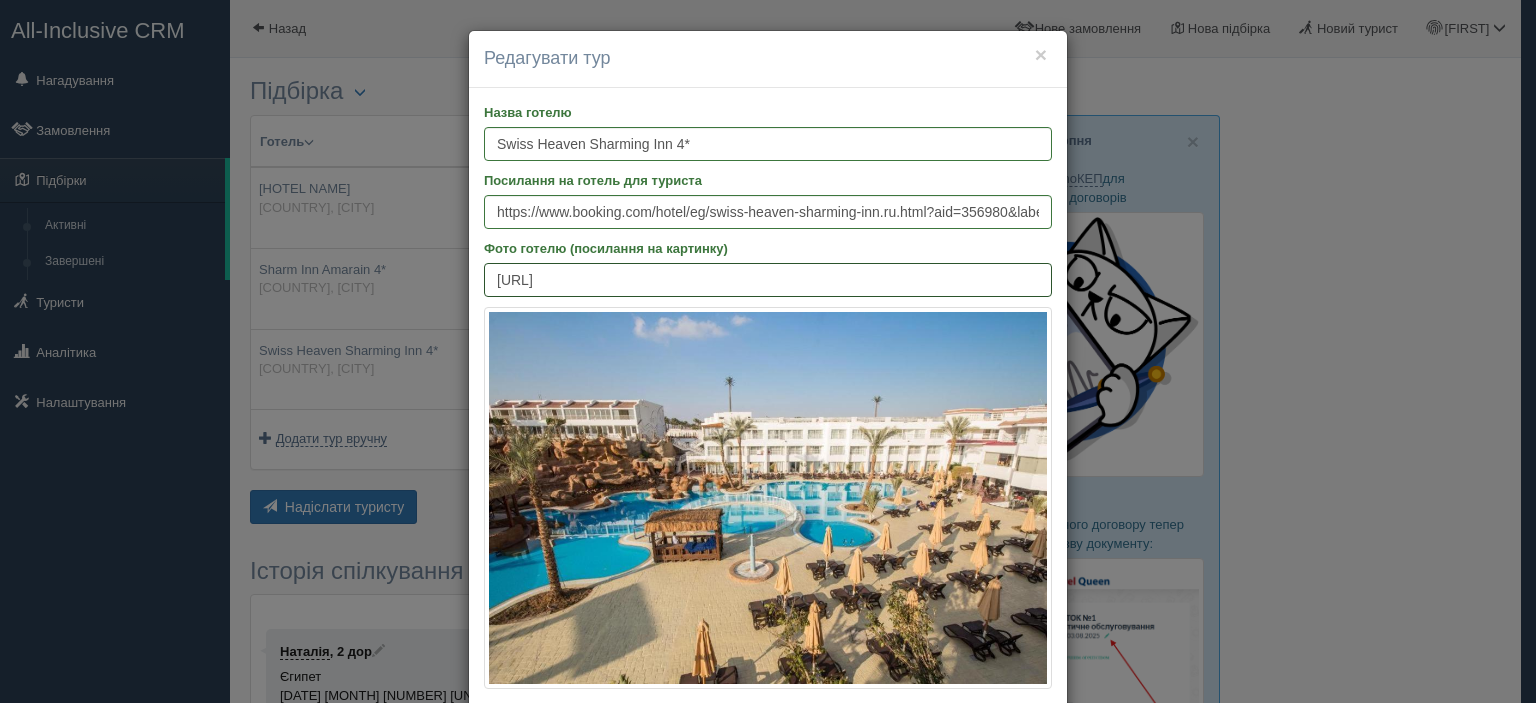 scroll, scrollTop: 0, scrollLeft: 425, axis: horizontal 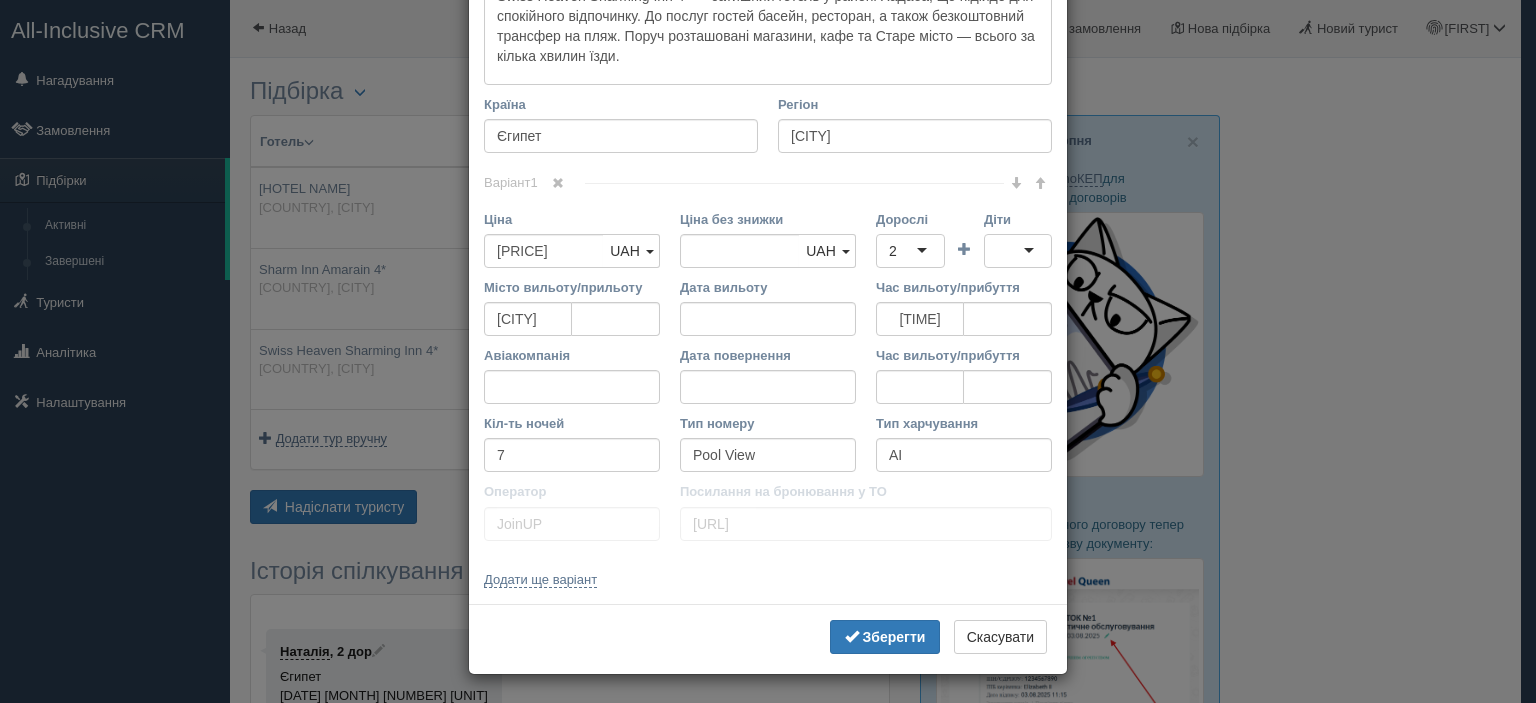 type 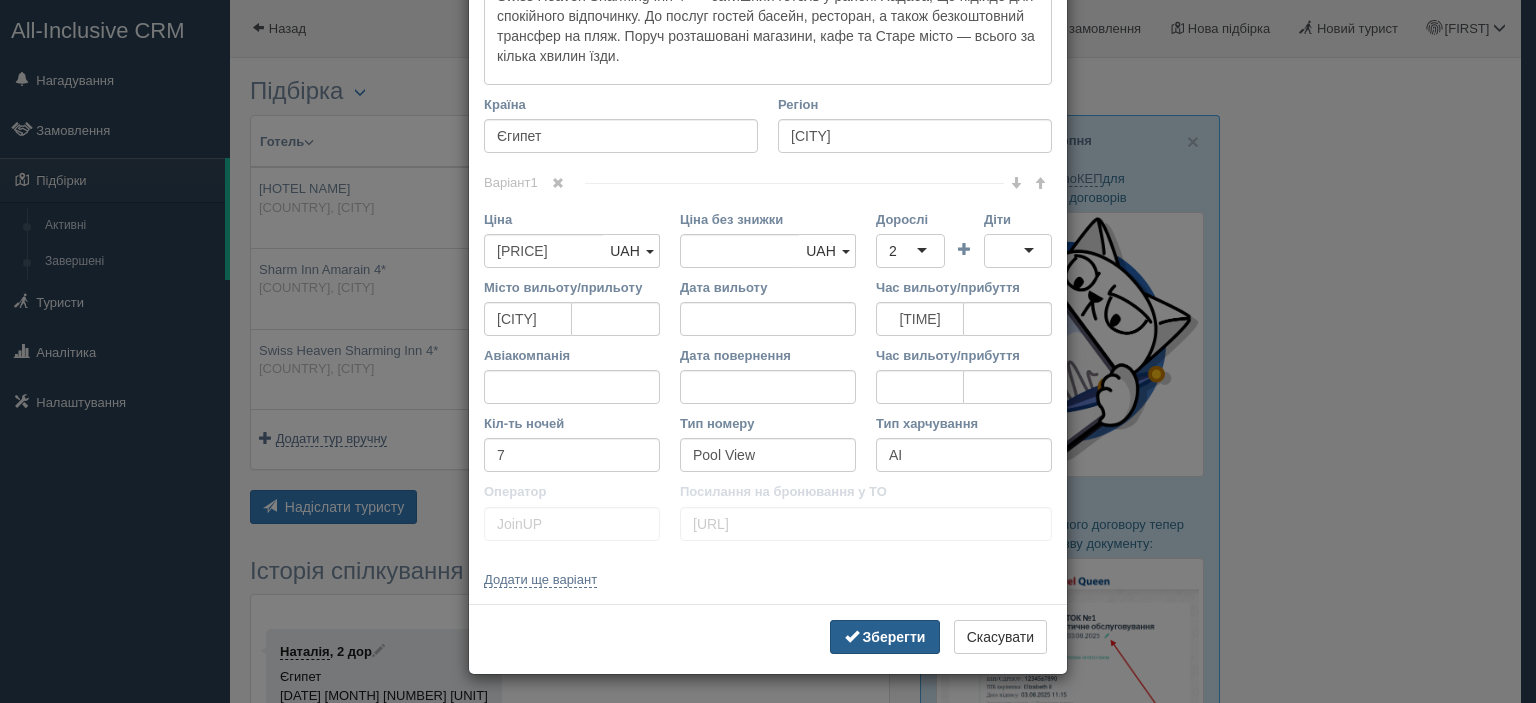 type on "https://cf.bstatic.com/xdata/images/hotel/max1024x768/648078793.jpg?k=dac0cc1fd4766d4d10589ee77b1a78884e5788246f288cf34bba843a34d41888&o=" 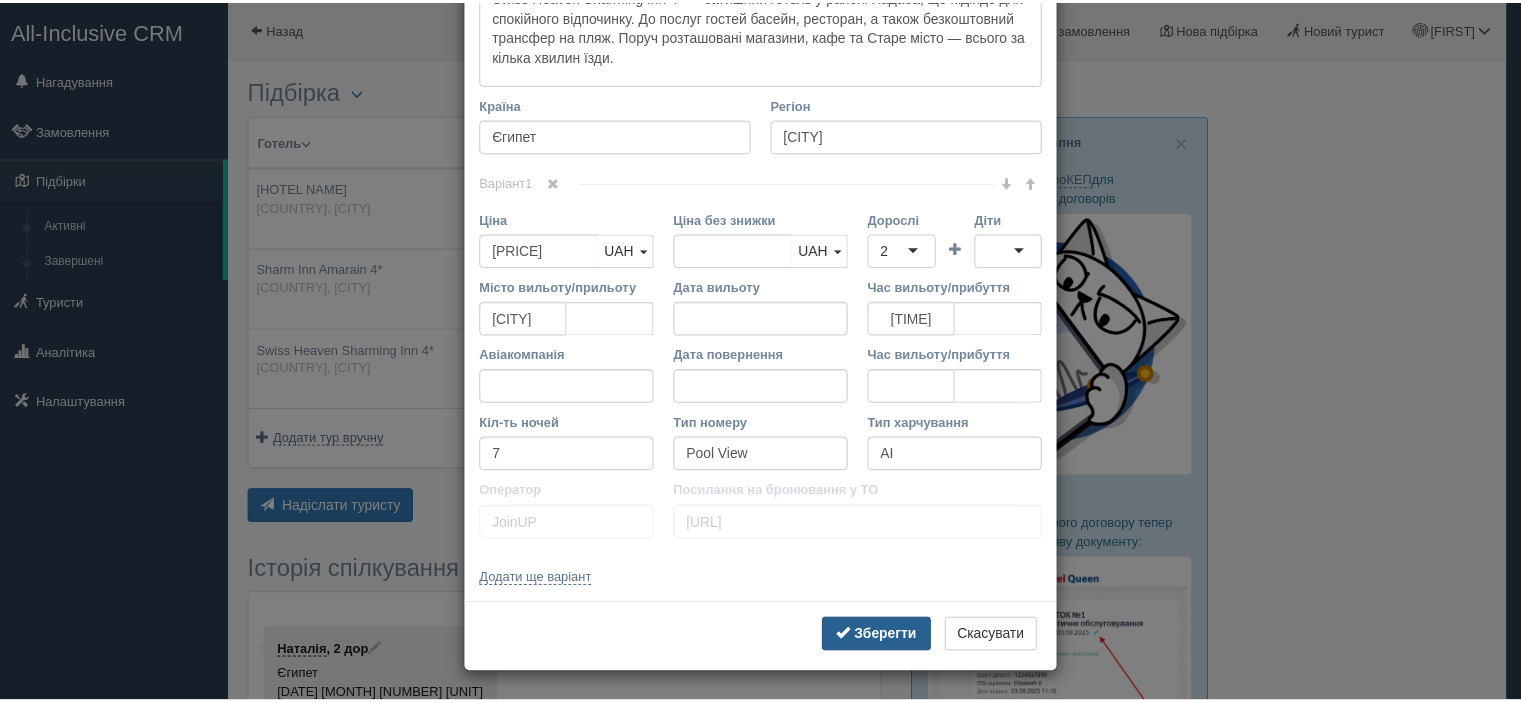 scroll, scrollTop: 0, scrollLeft: 0, axis: both 